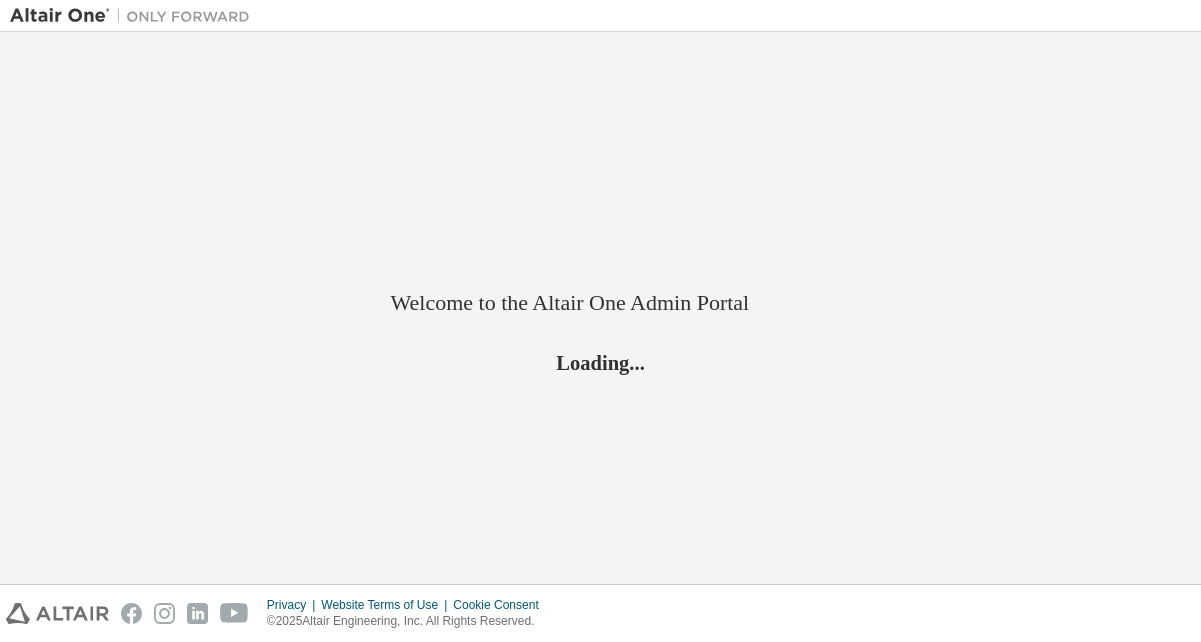 scroll, scrollTop: 0, scrollLeft: 0, axis: both 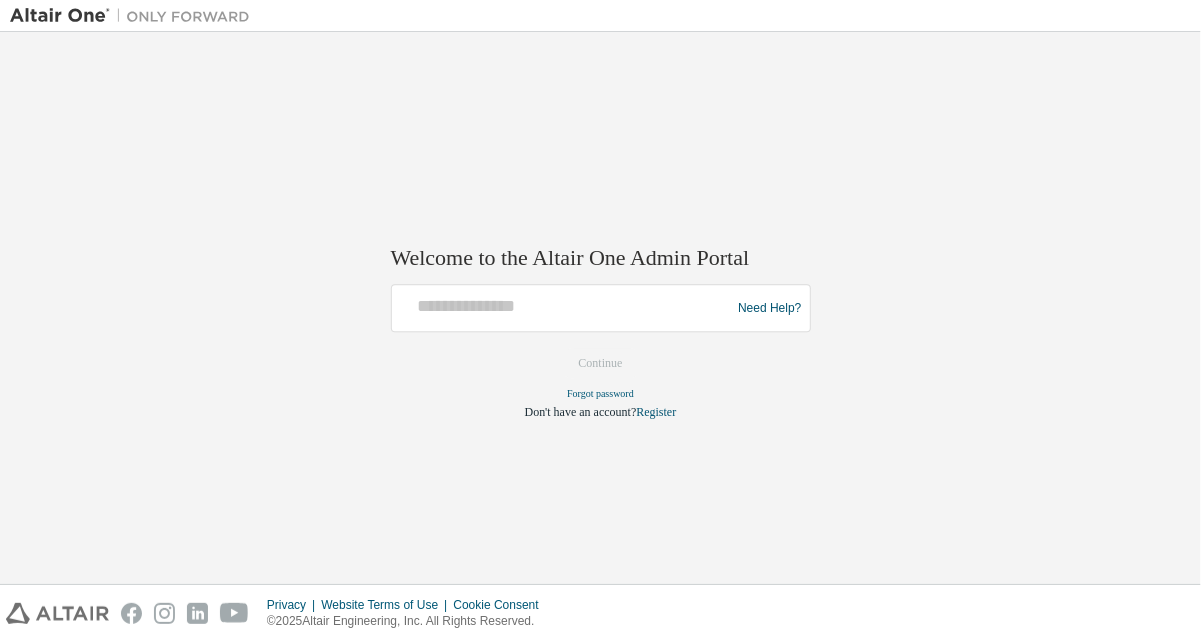drag, startPoint x: 1117, startPoint y: 257, endPoint x: 1095, endPoint y: 254, distance: 22.203604 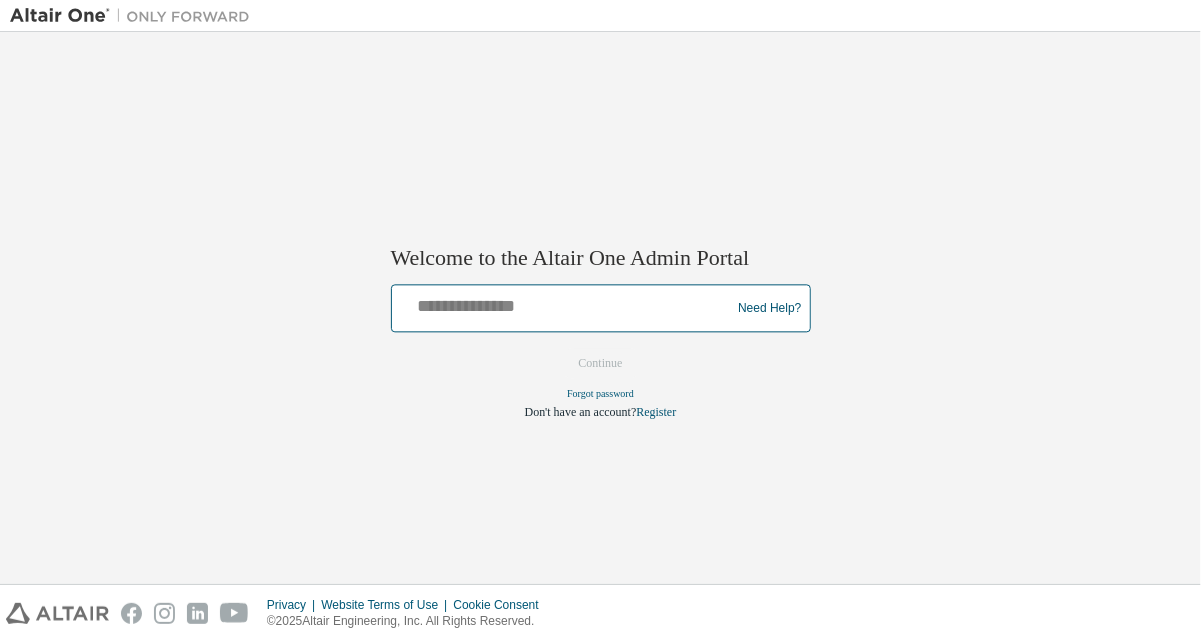 click at bounding box center (564, 304) 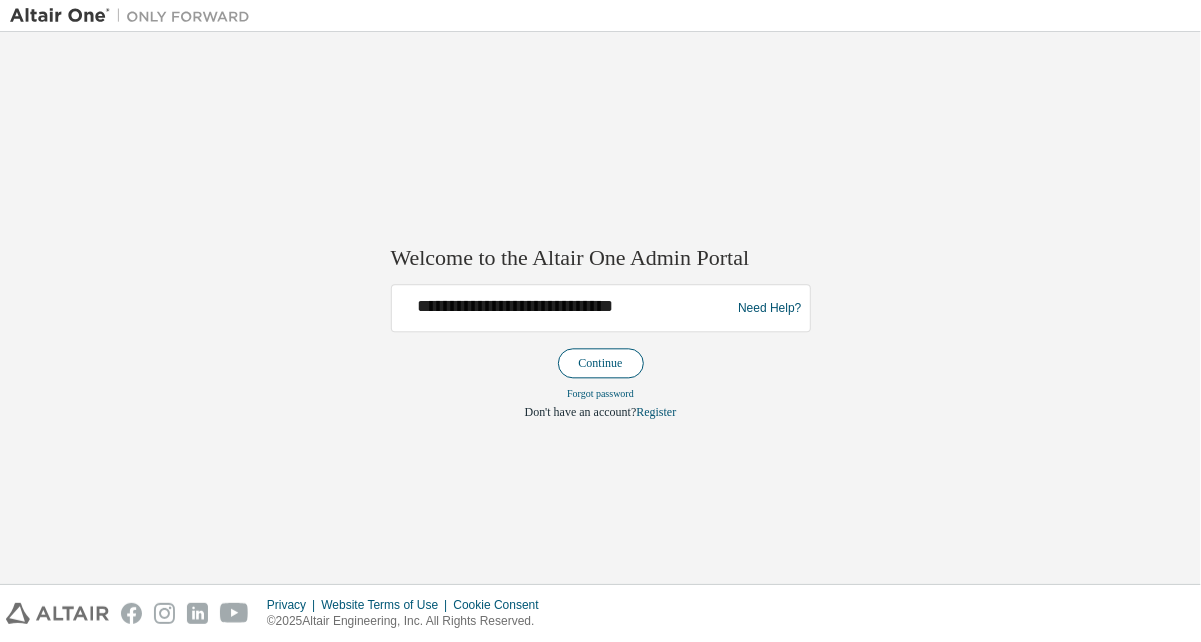 click on "Continue" at bounding box center [601, 364] 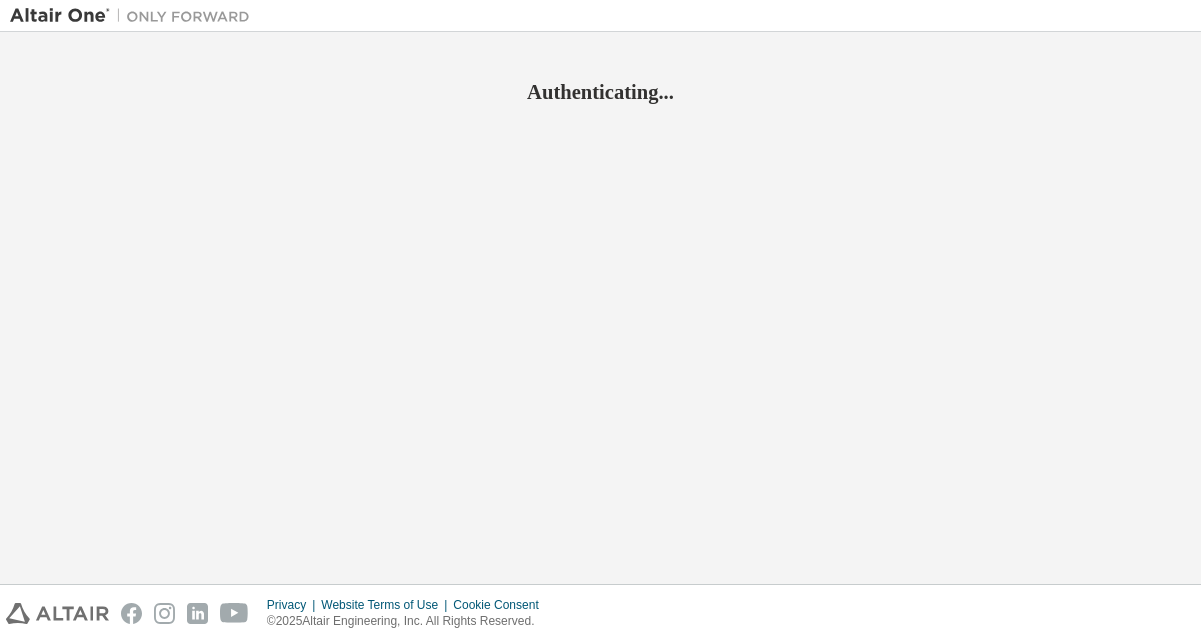 scroll, scrollTop: 0, scrollLeft: 0, axis: both 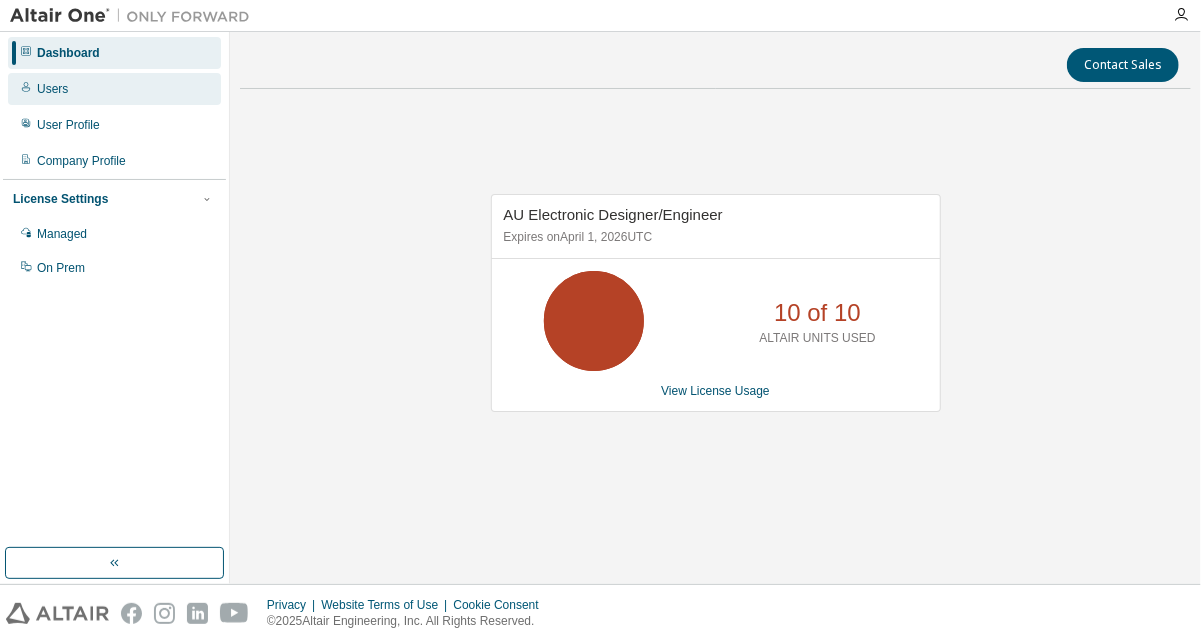 click on "Users" at bounding box center [114, 89] 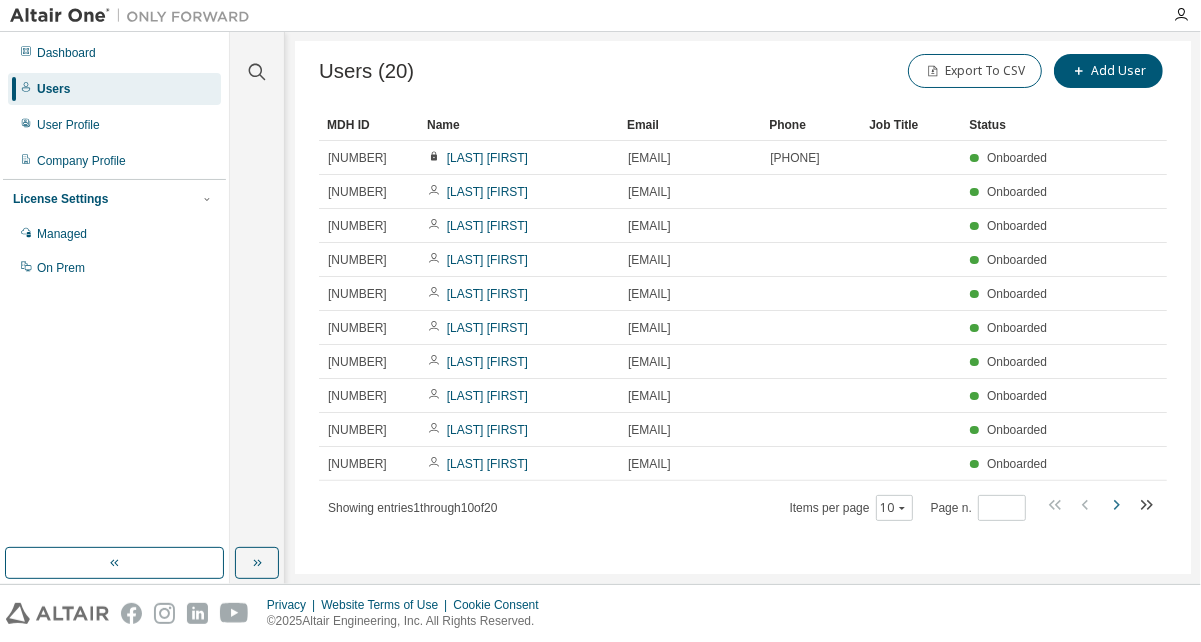 click 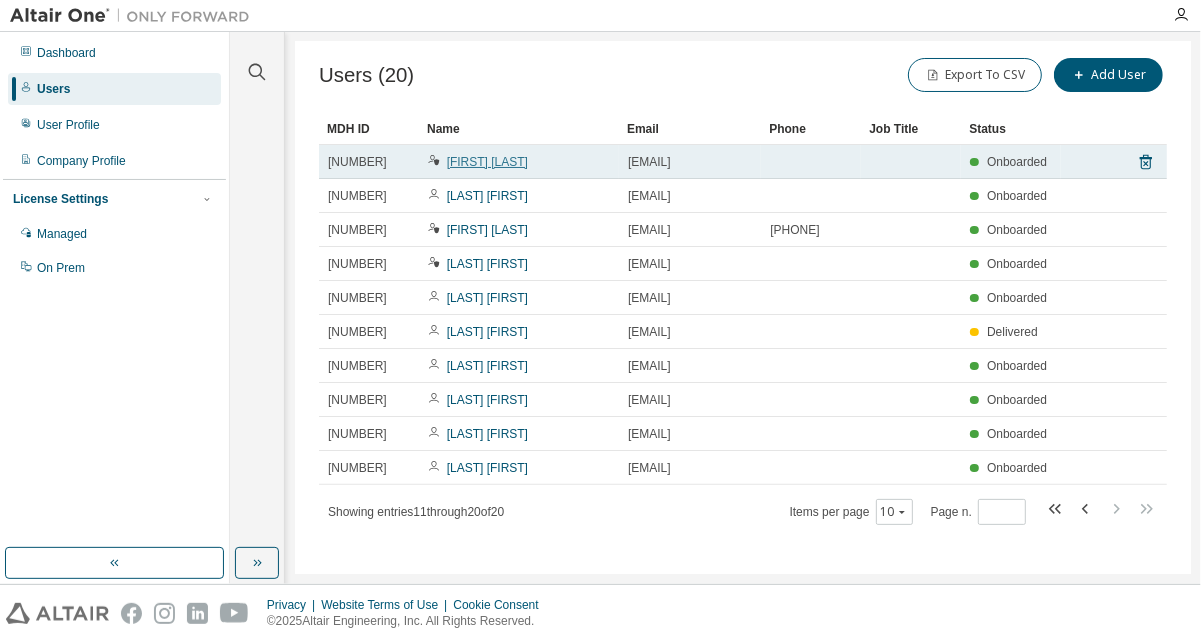 scroll, scrollTop: 0, scrollLeft: 0, axis: both 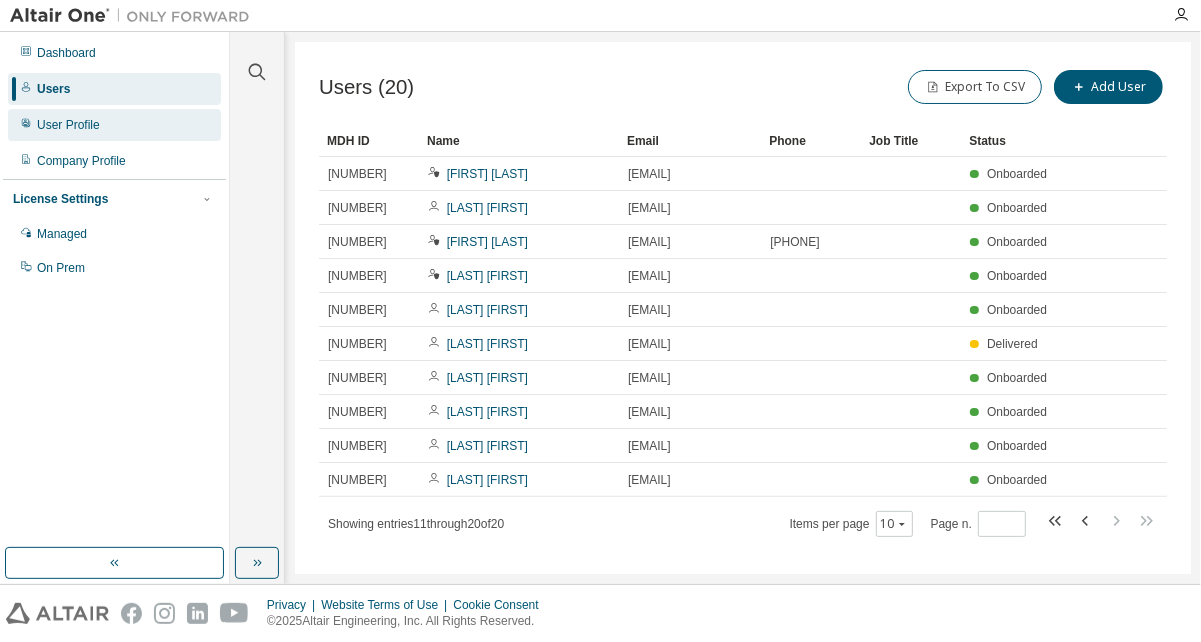 click on "User Profile" at bounding box center [114, 125] 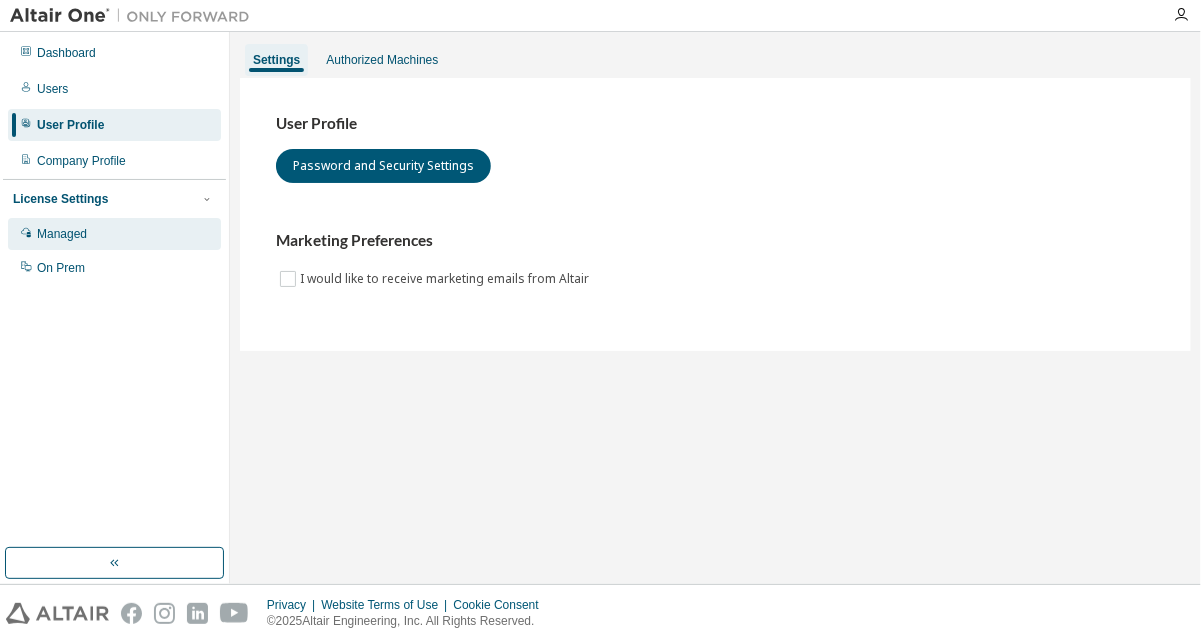 click on "Managed" at bounding box center [62, 234] 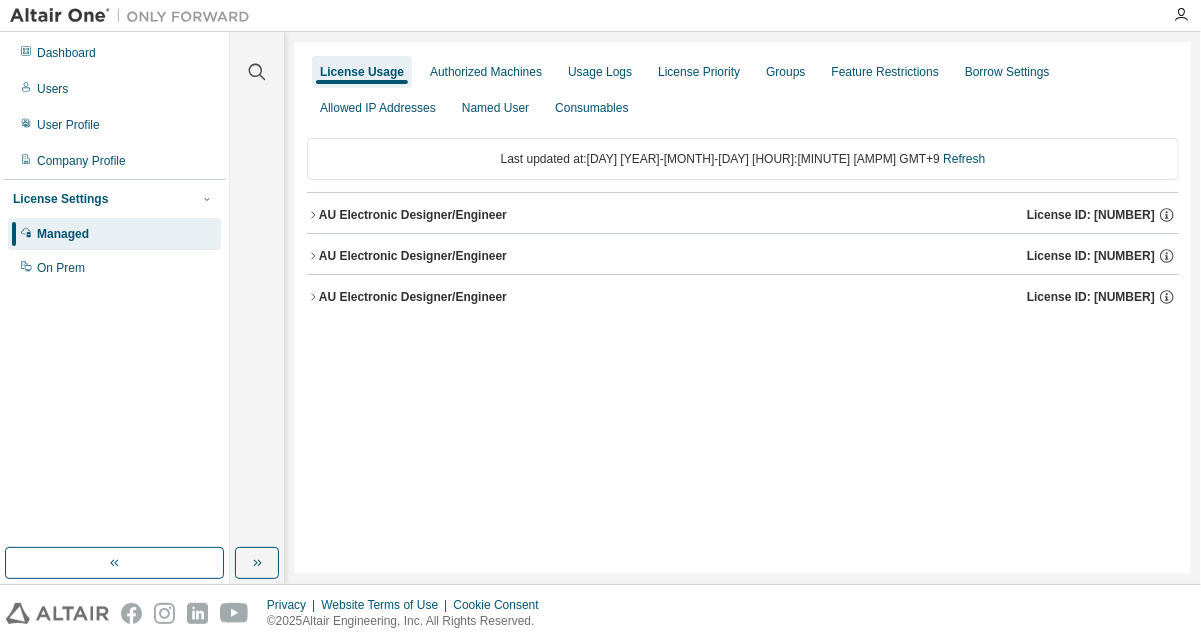 click on "AU Electronic Designer/Engineer" at bounding box center [413, 256] 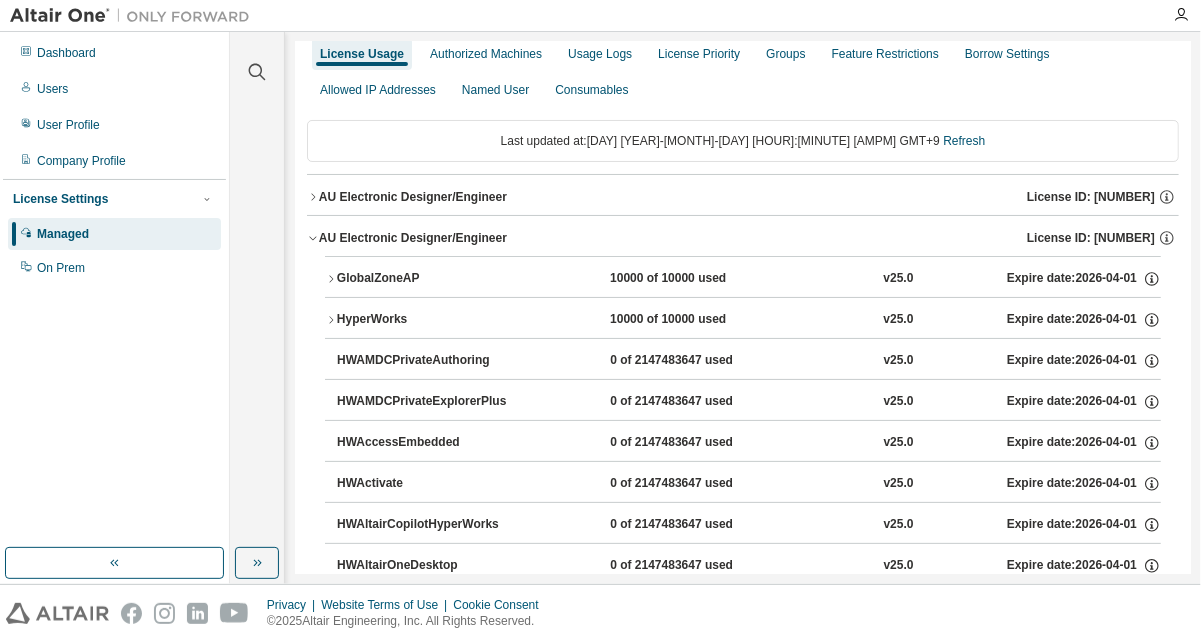 scroll, scrollTop: 0, scrollLeft: 0, axis: both 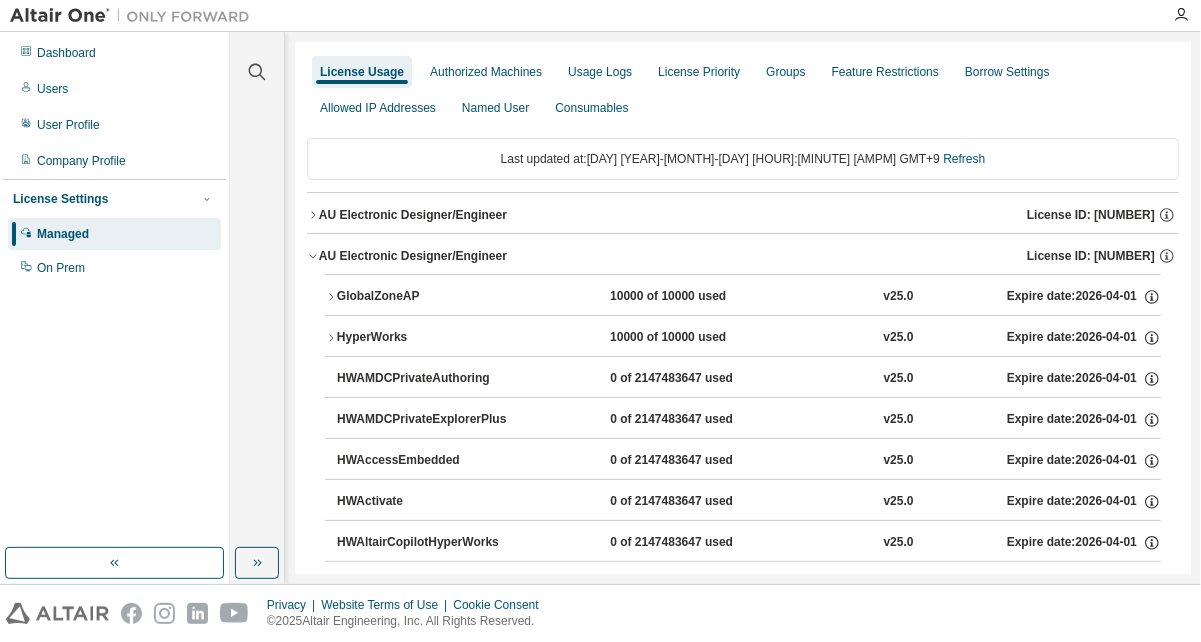click on "AU Electronic Designer/Engineer" at bounding box center (413, 256) 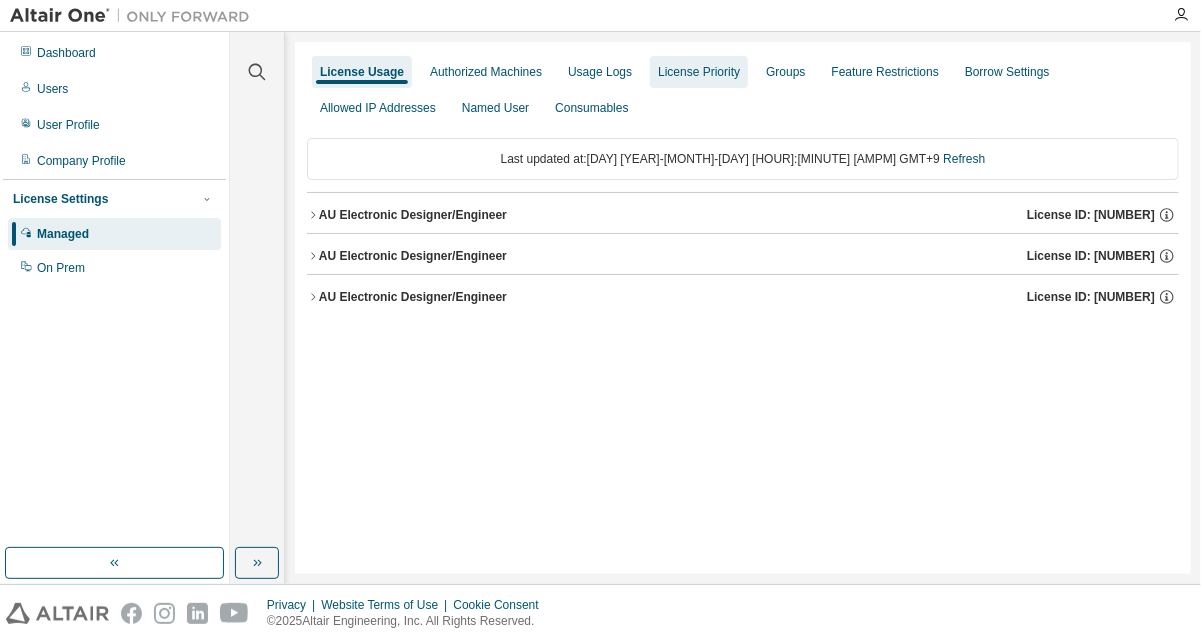 click on "License Priority" at bounding box center [699, 72] 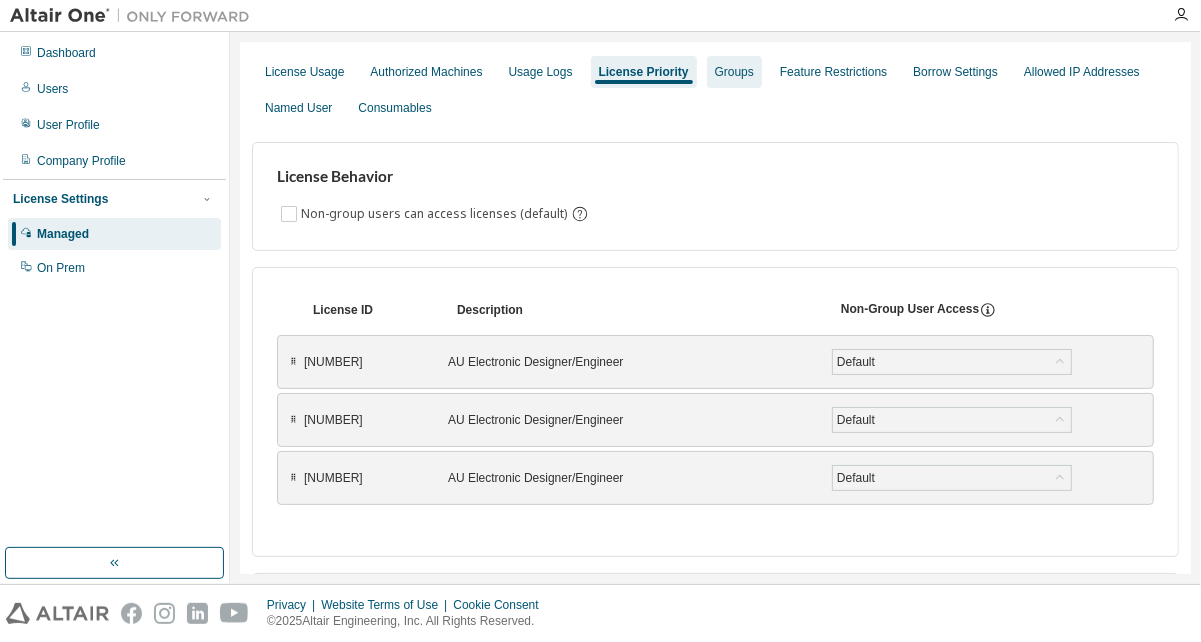click on "Groups" at bounding box center [734, 72] 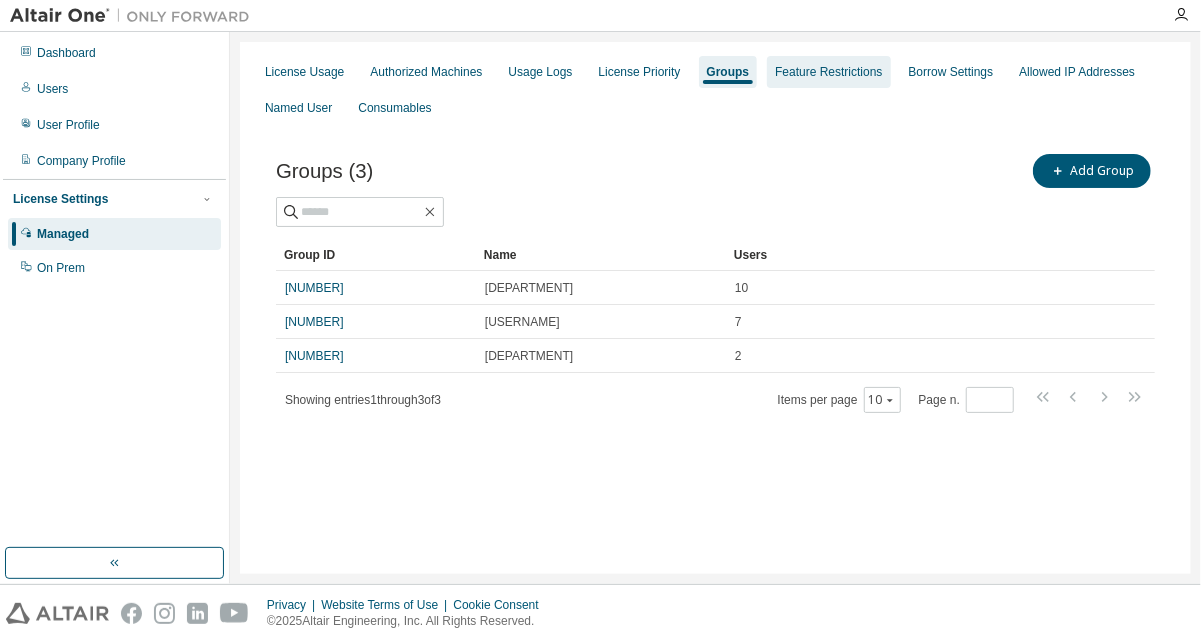 click on "Feature Restrictions" at bounding box center (828, 72) 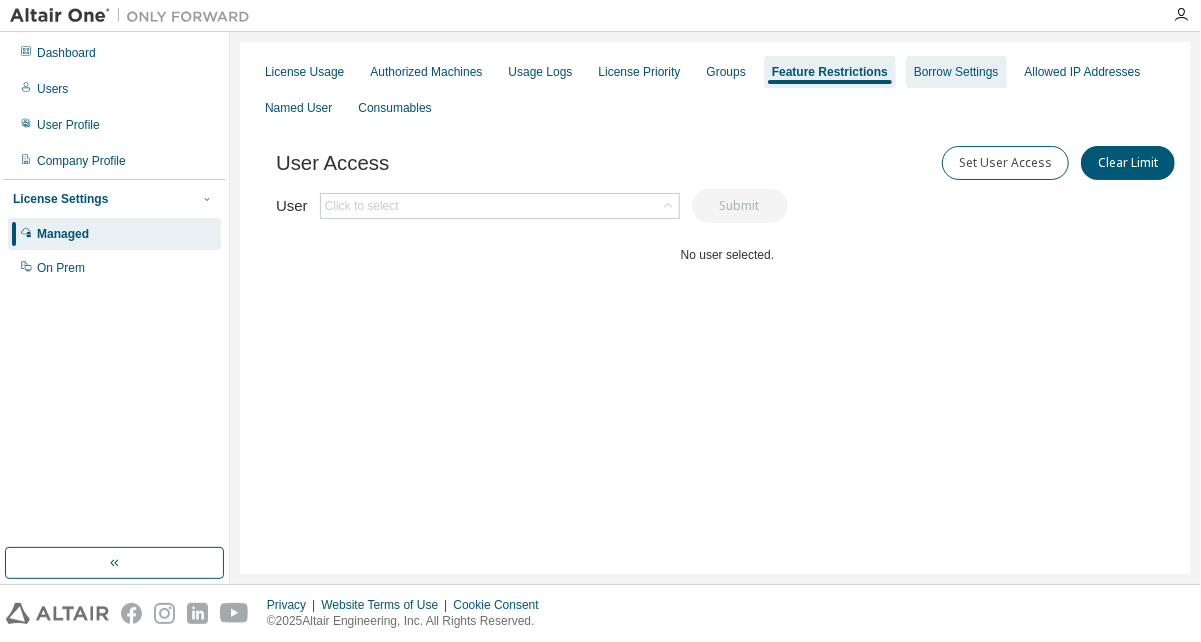 click on "Borrow Settings" at bounding box center (956, 72) 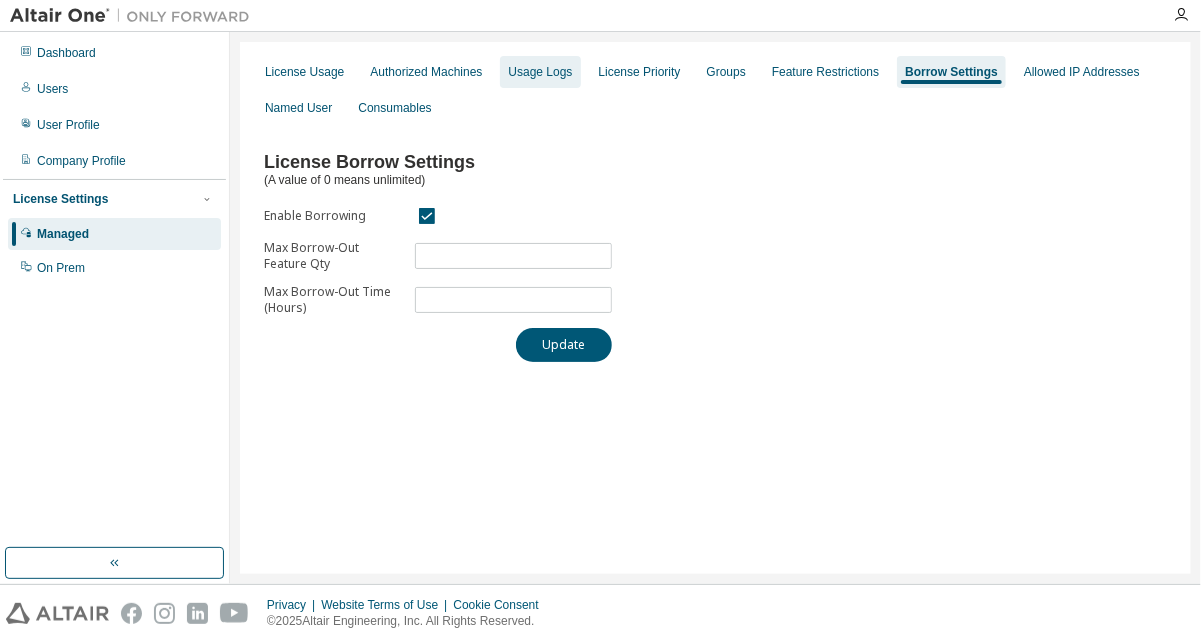 click on "Usage Logs" at bounding box center (540, 72) 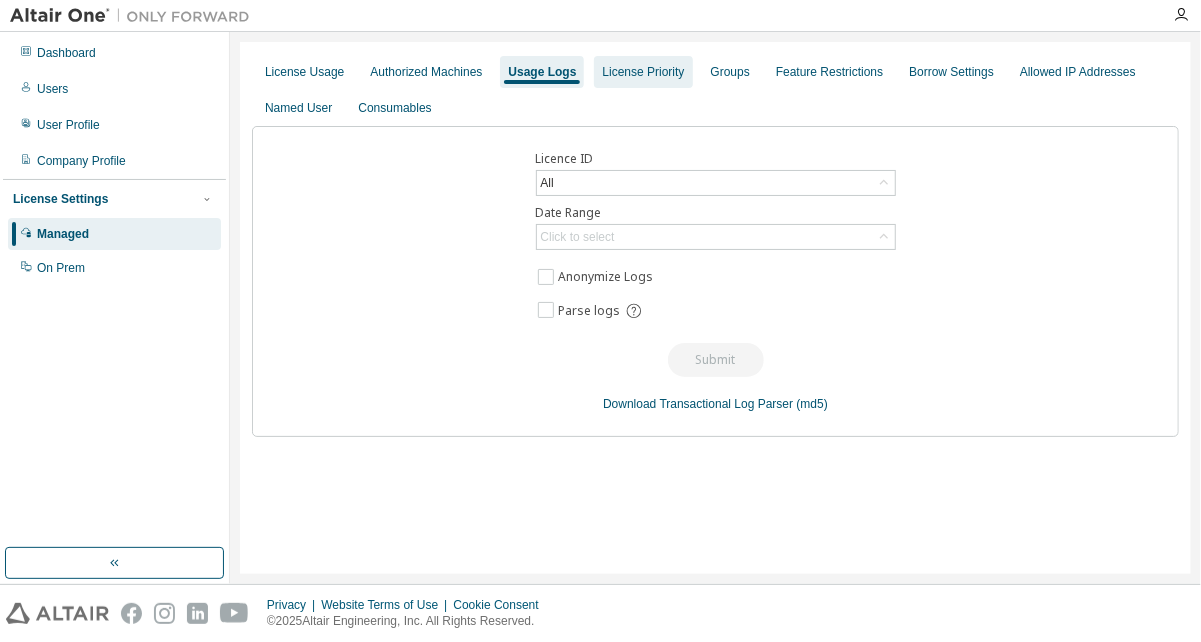click on "License Priority" at bounding box center [643, 72] 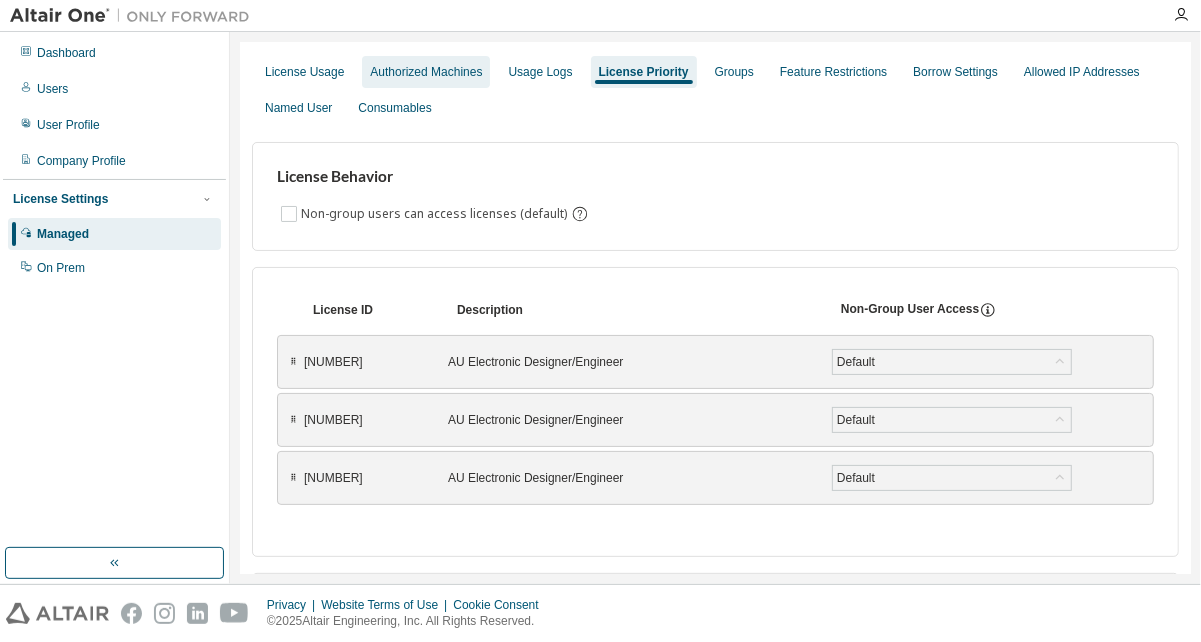 click on "Authorized Machines" at bounding box center [426, 72] 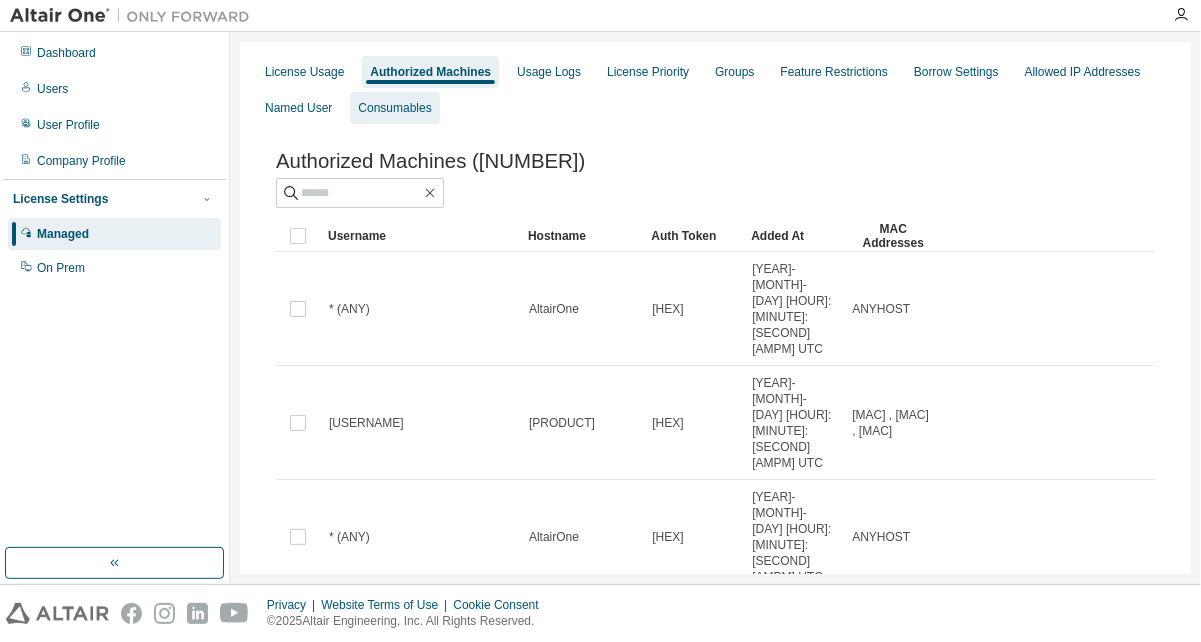 click on "Consumables" at bounding box center [394, 108] 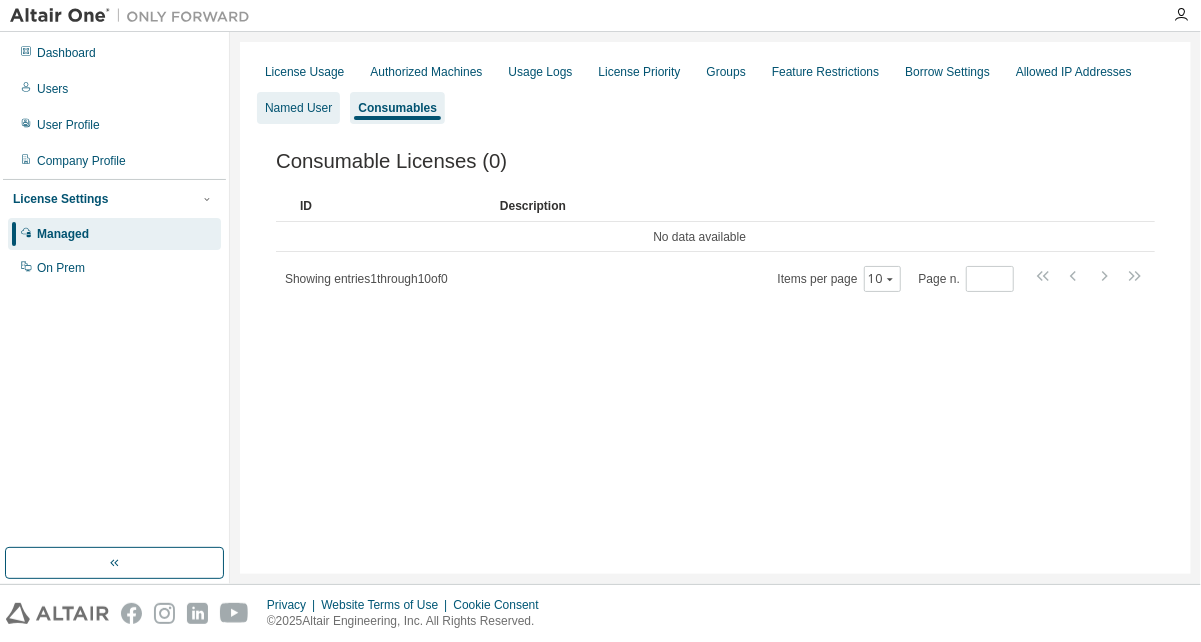 click on "Named User" at bounding box center (298, 108) 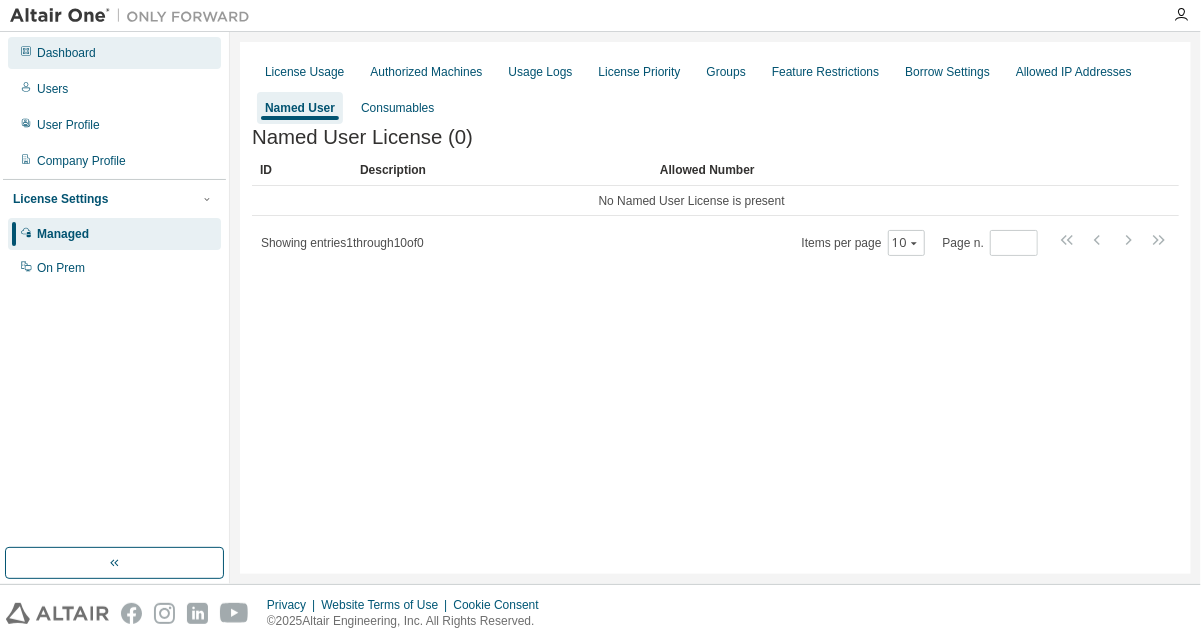click on "Dashboard" at bounding box center [114, 53] 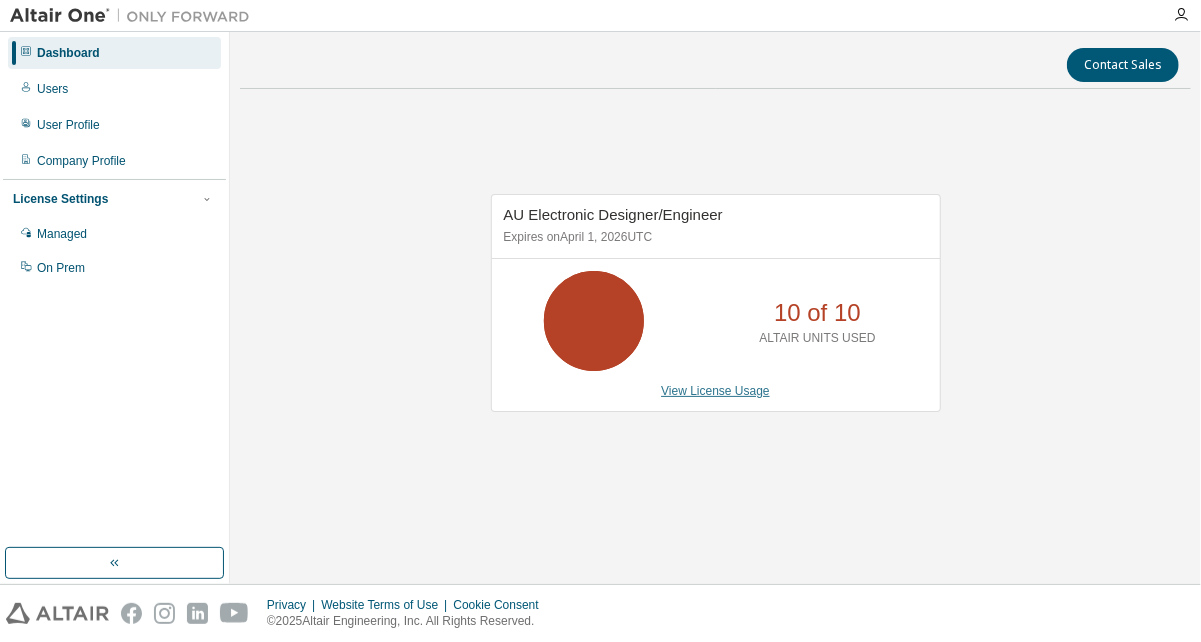 click on "View License Usage" at bounding box center [715, 391] 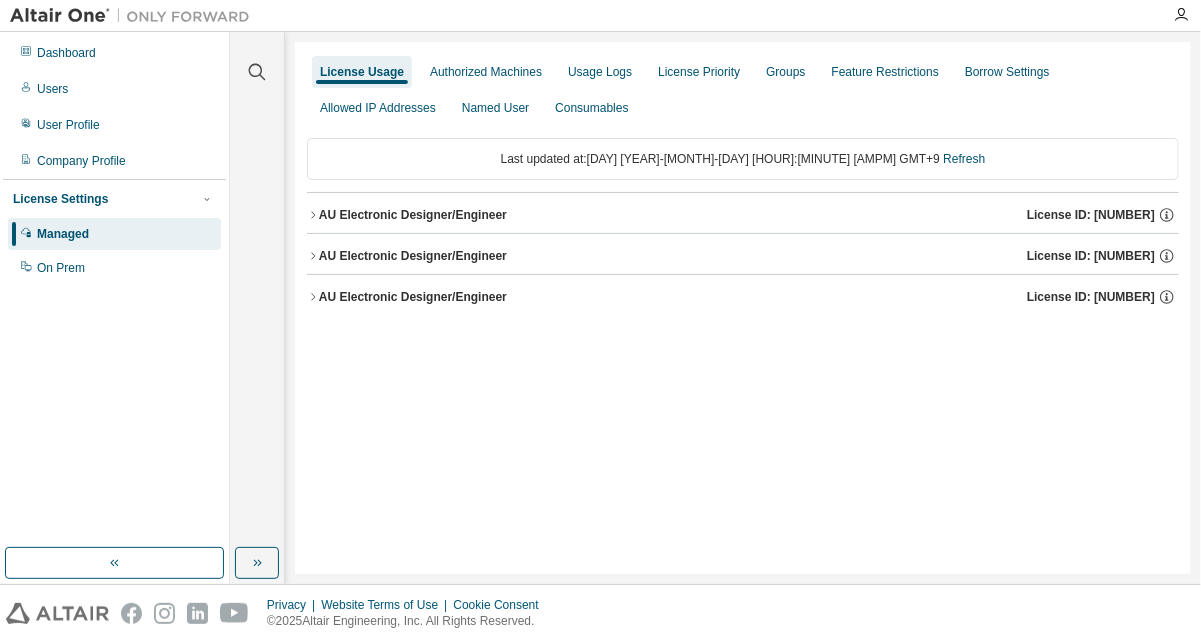 click on "AU Electronic Designer/Engineer" at bounding box center (413, 256) 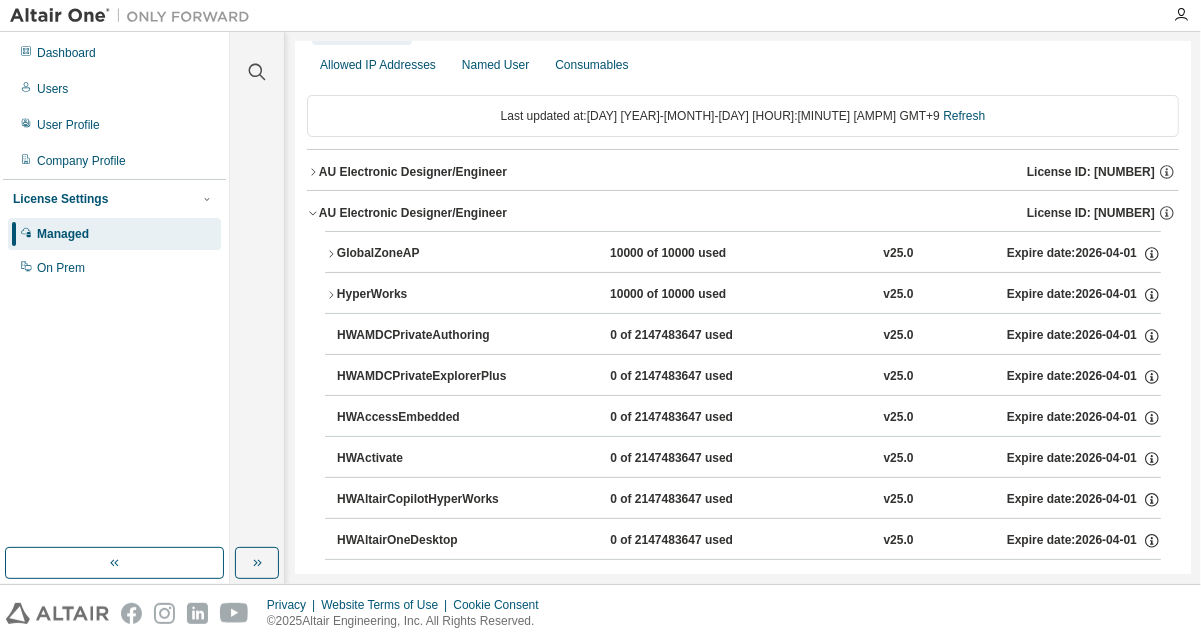 scroll, scrollTop: 0, scrollLeft: 0, axis: both 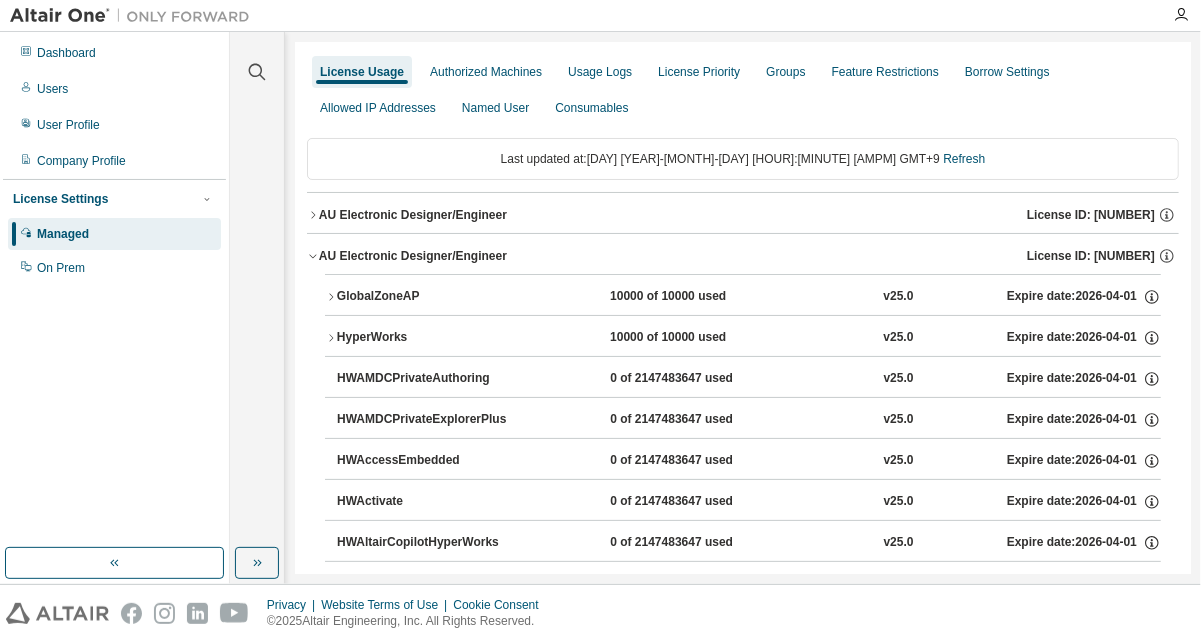 click on "AU Electronic Designer/Engineer License ID: [NUMBER]" at bounding box center [743, 256] 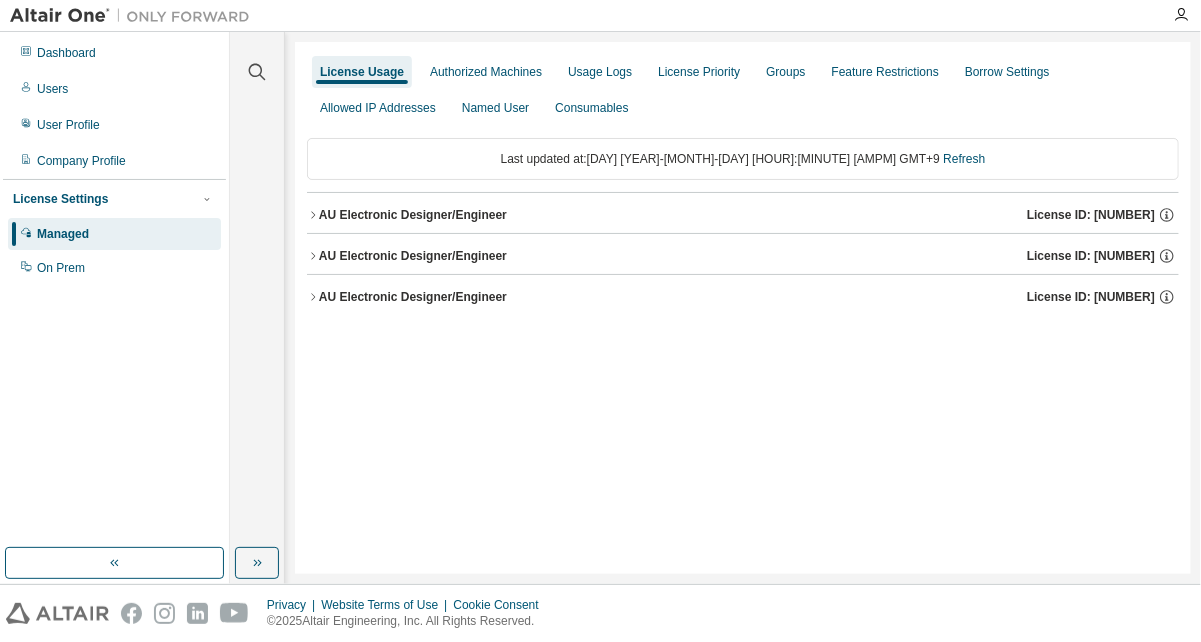 click on "AU Electronic Designer/Engineer" at bounding box center (413, 215) 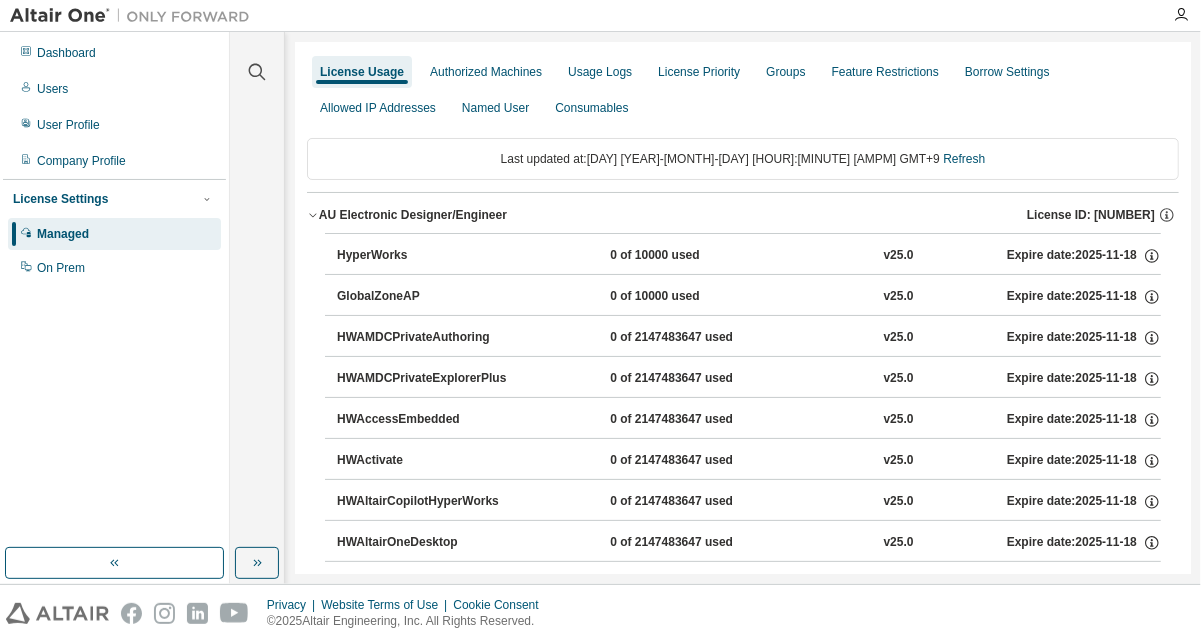 click on "AU Electronic Designer/Engineer" at bounding box center (413, 215) 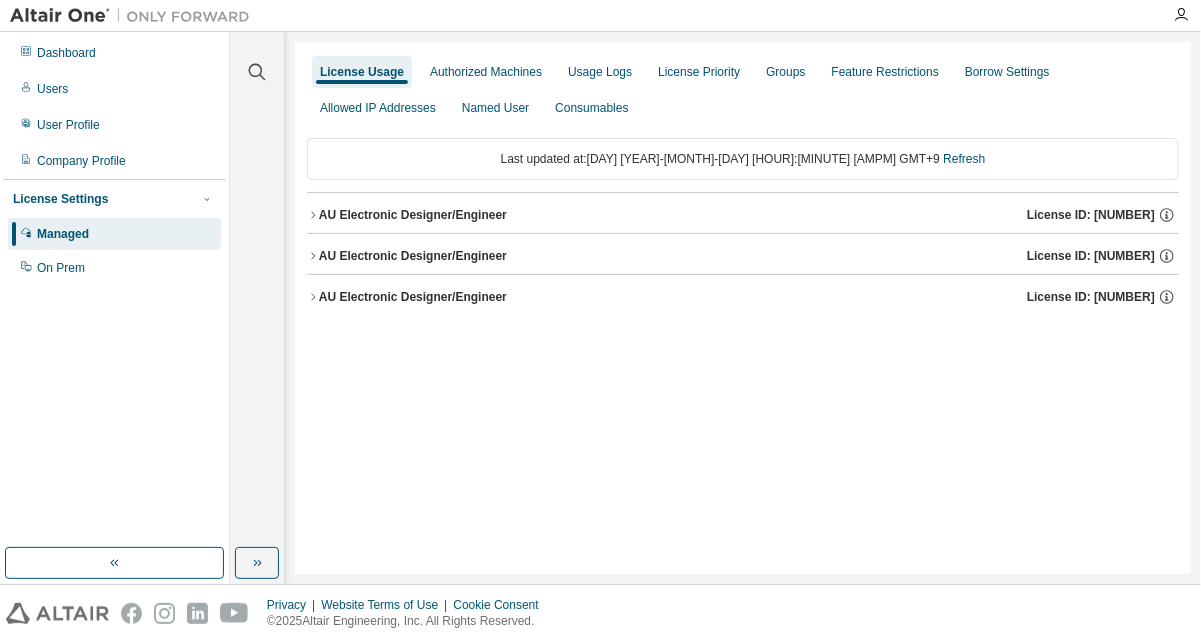 click on "AU Electronic Designer/Engineer License ID: [NUMBER]" at bounding box center [743, 297] 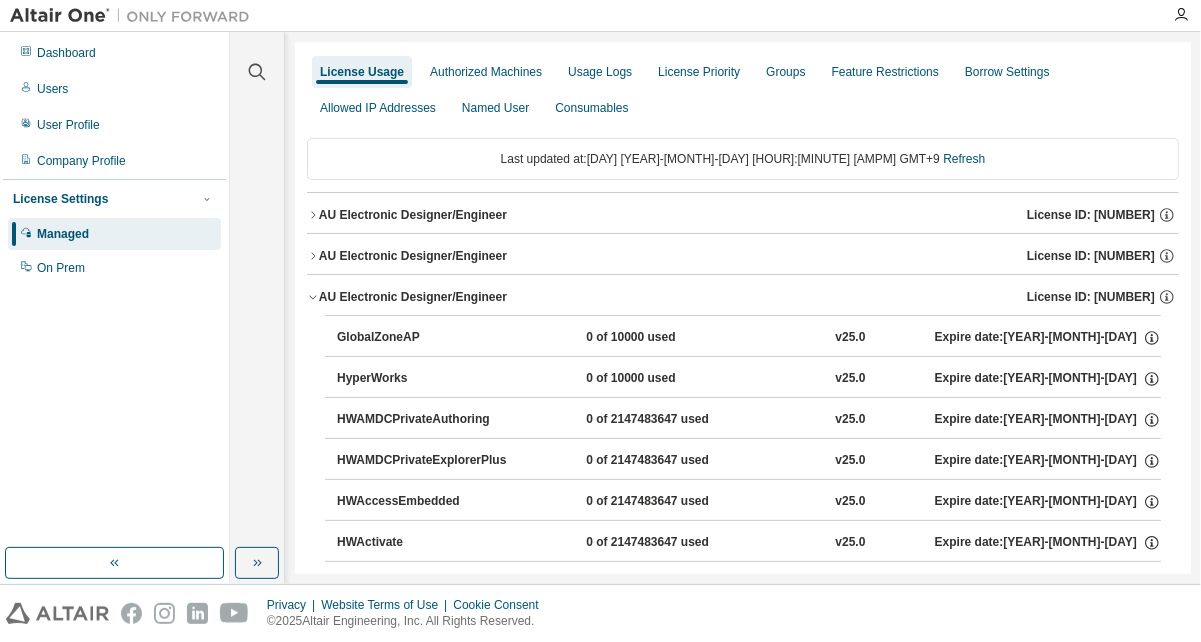 click on "AU Electronic Designer/Engineer License ID: [NUMBER]" at bounding box center (743, 297) 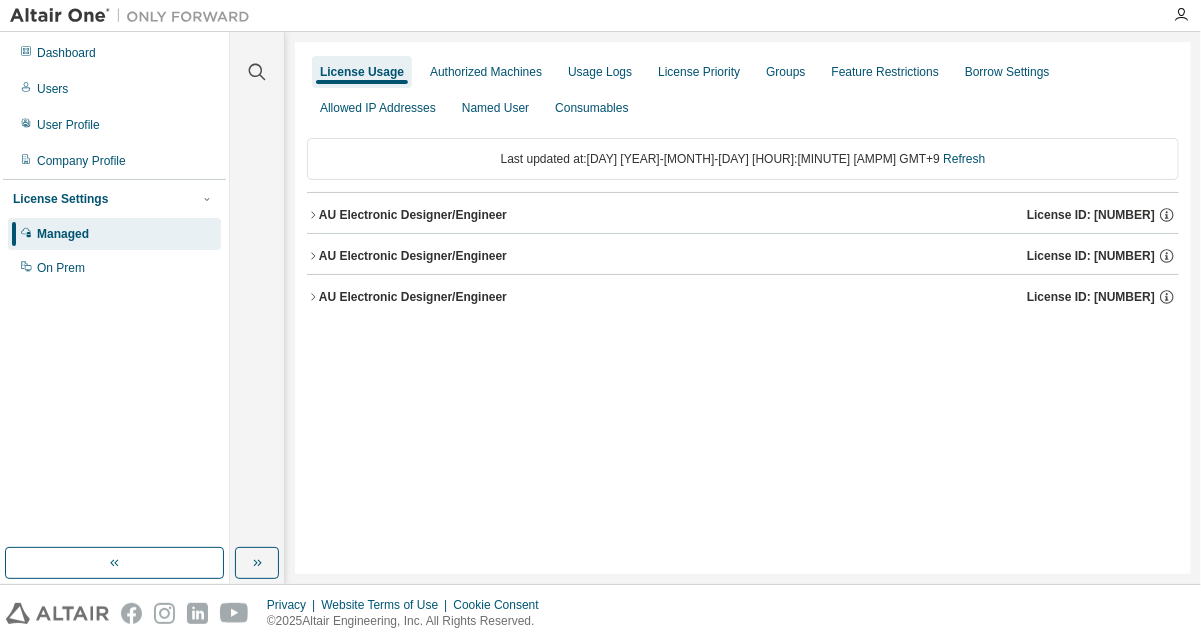 click on "AU Electronic Designer/Engineer" at bounding box center [413, 256] 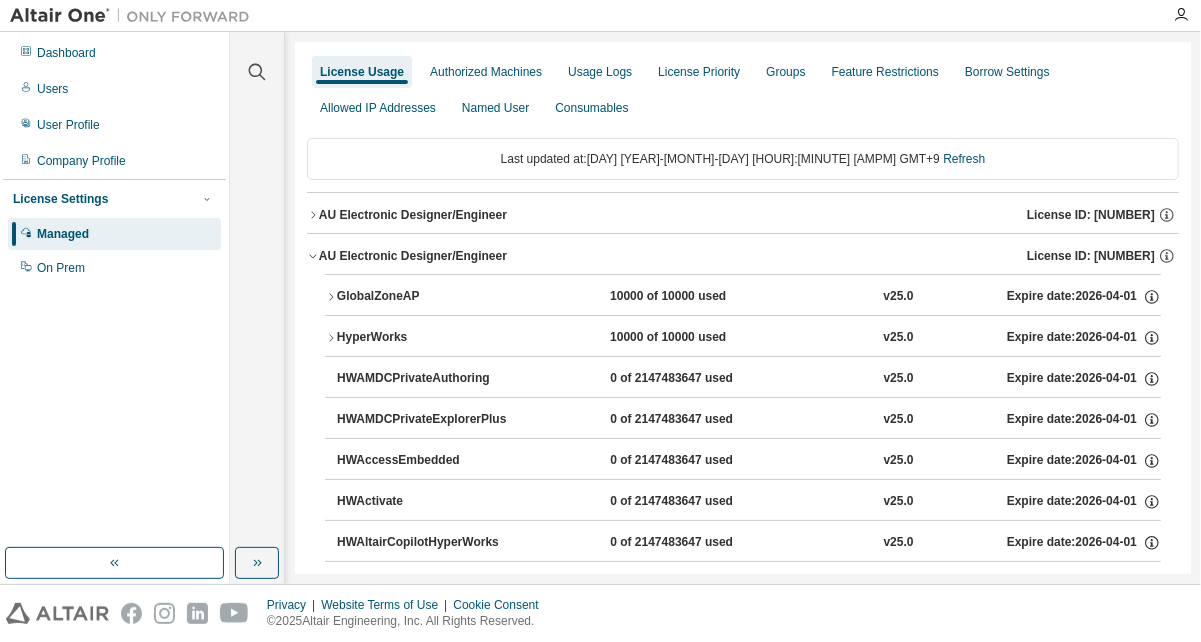 click on "AU Electronic Designer/Engineer" at bounding box center (413, 256) 